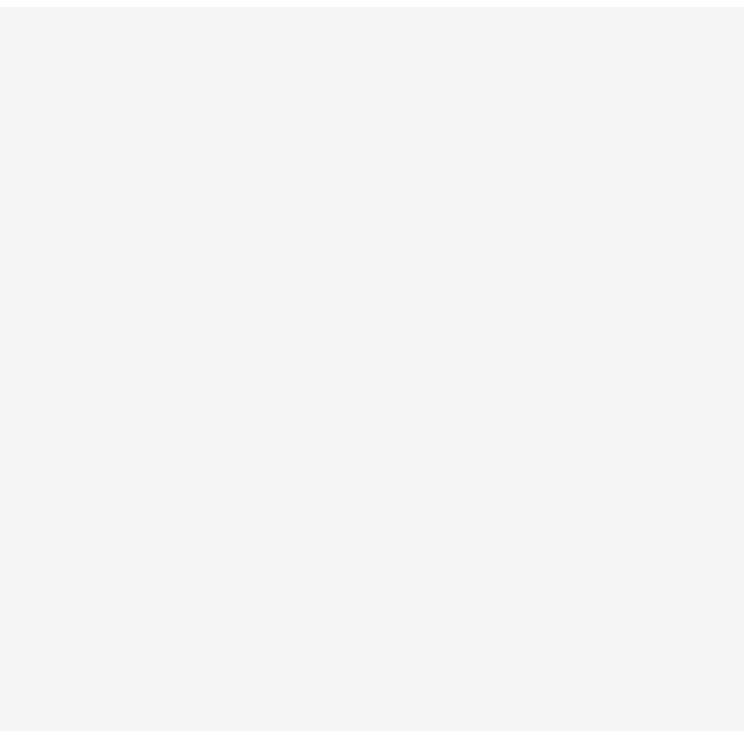 scroll, scrollTop: 0, scrollLeft: 0, axis: both 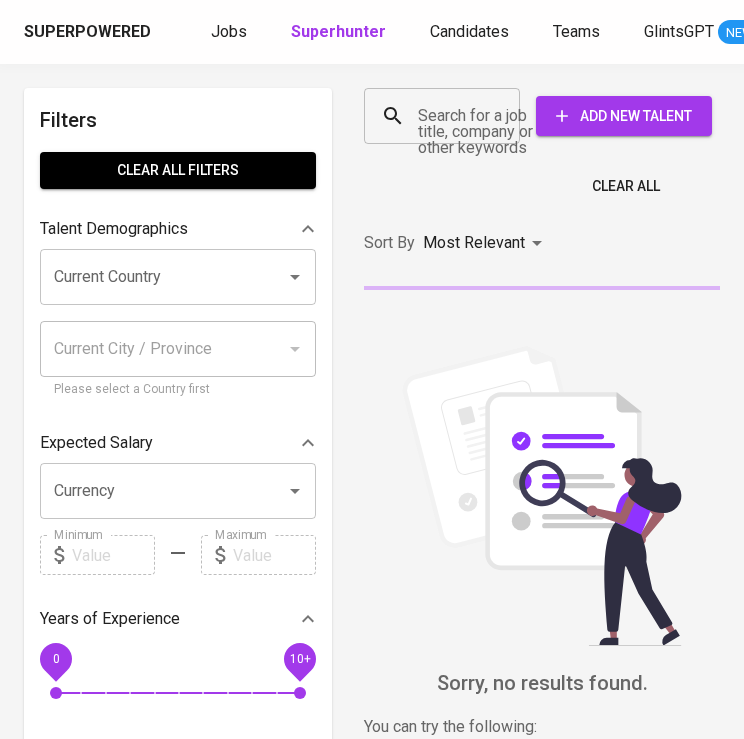 click on "Search for a job title, company or other keywords" at bounding box center [447, 116] 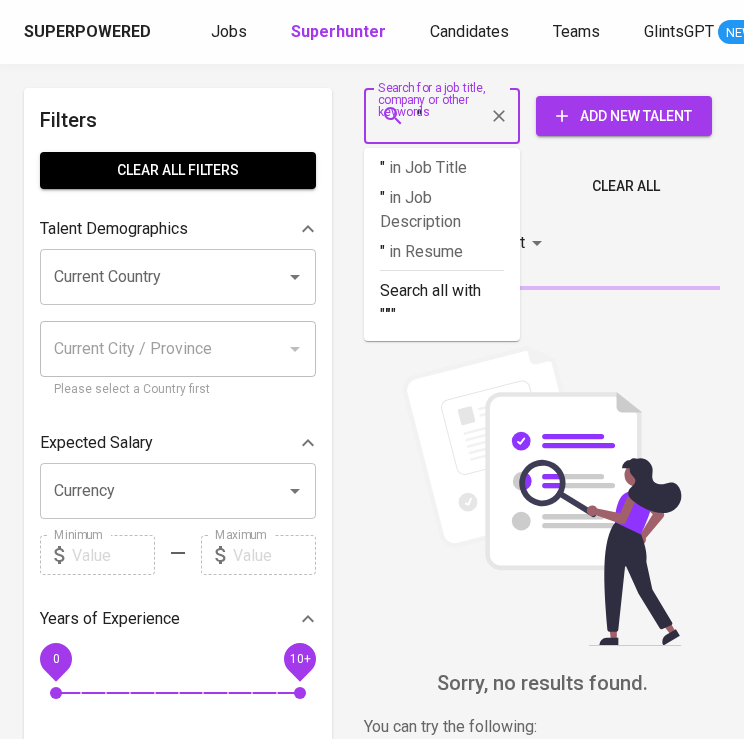 paste on "Thomas Bahar" 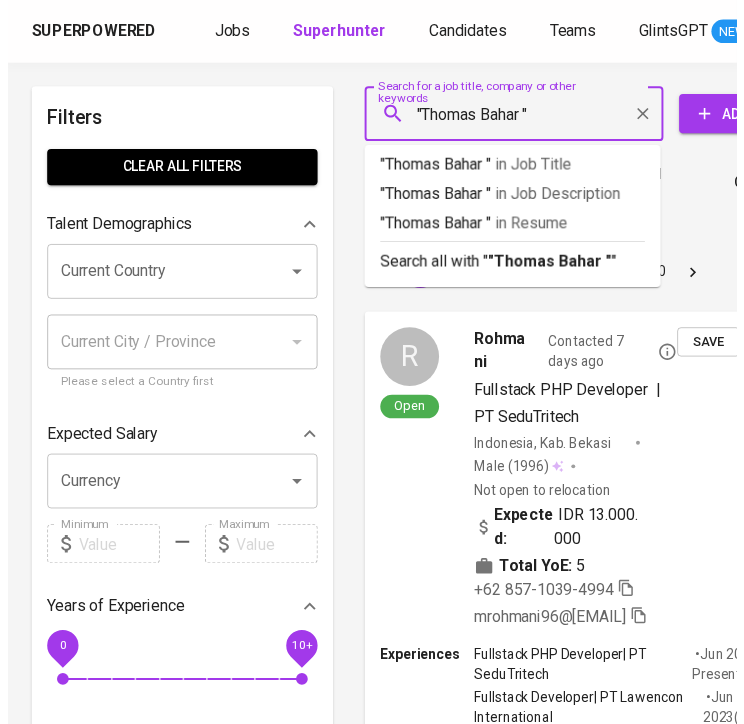 scroll, scrollTop: 0, scrollLeft: 0, axis: both 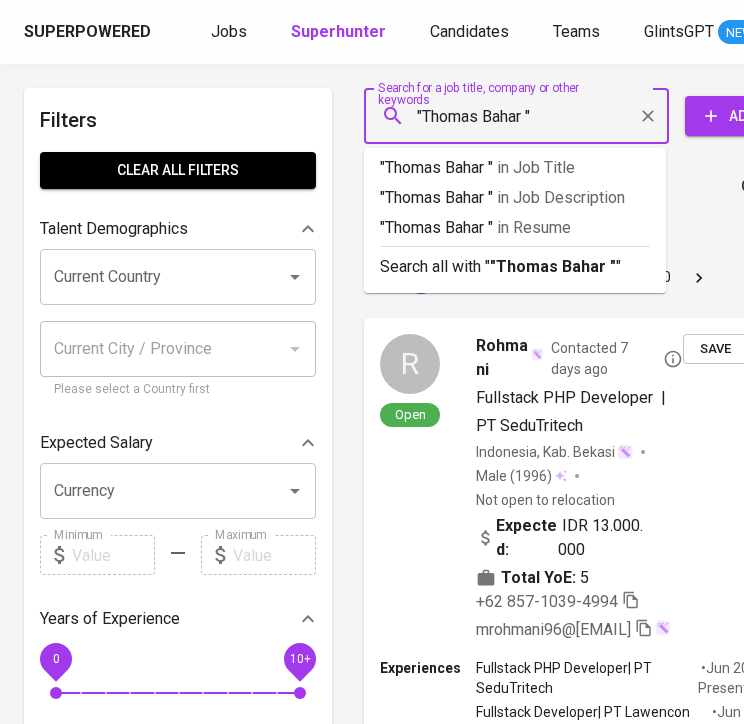 drag, startPoint x: 526, startPoint y: 110, endPoint x: 533, endPoint y: 123, distance: 14.764823 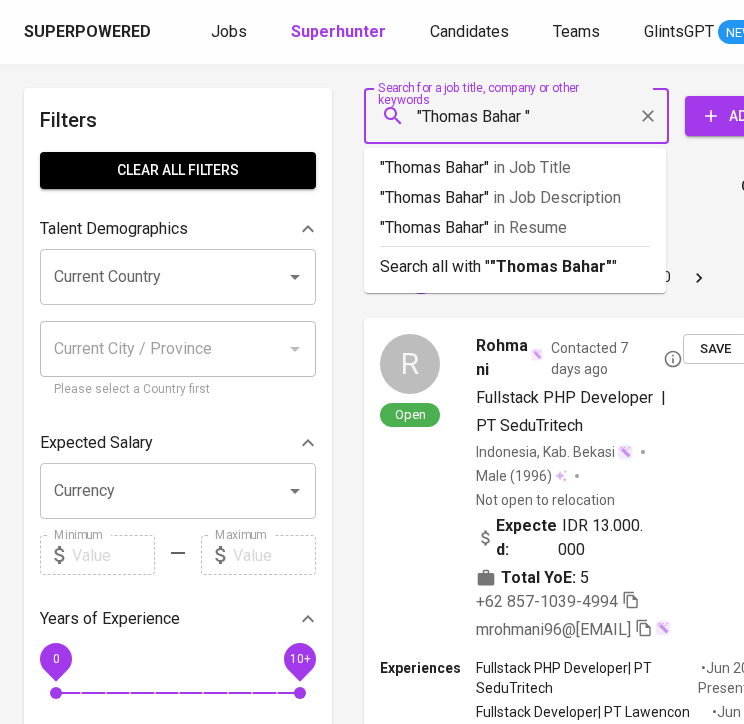type on ""Thomas Bahar"" 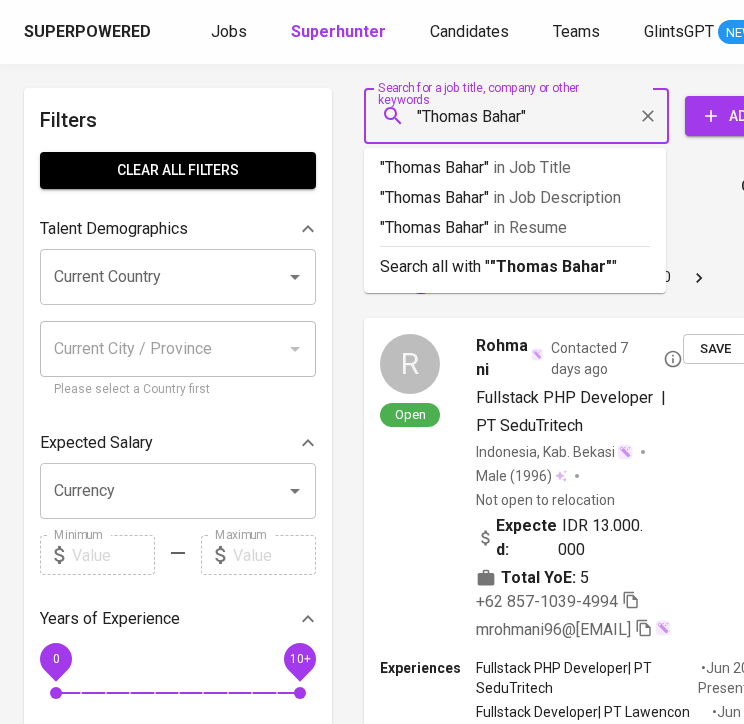 click on ""Thomas Bahar"" at bounding box center (521, 116) 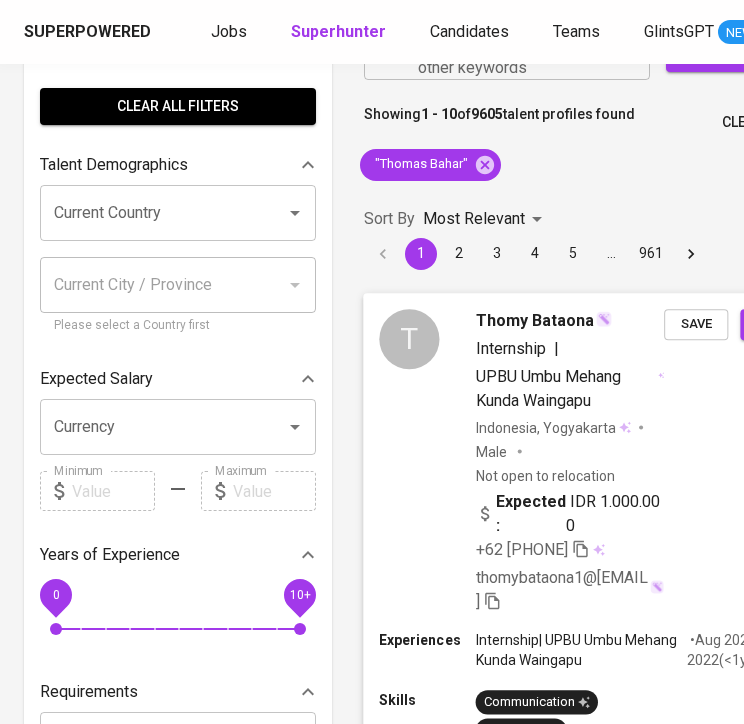 scroll, scrollTop: 0, scrollLeft: 0, axis: both 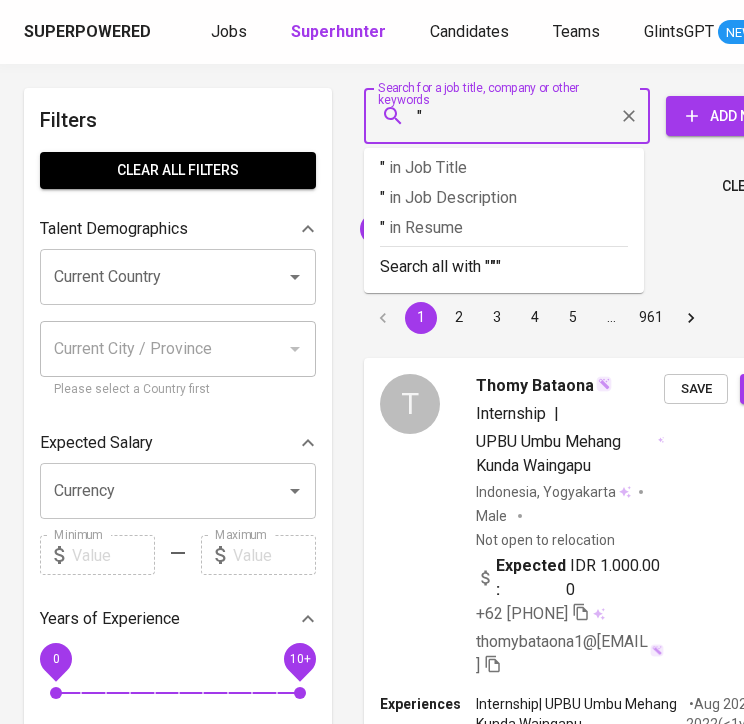 paste on "Debby Anggraini" 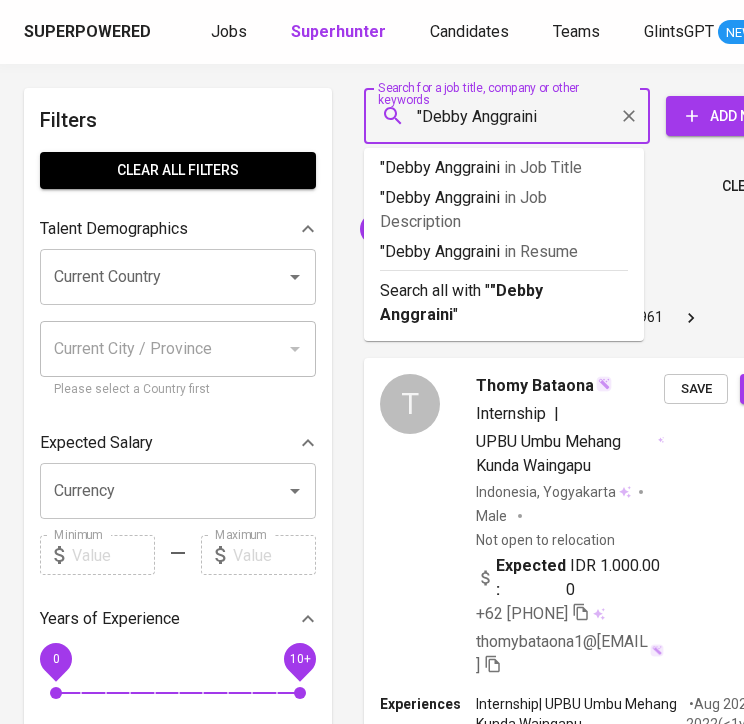 type on ""Debby Anggraini"" 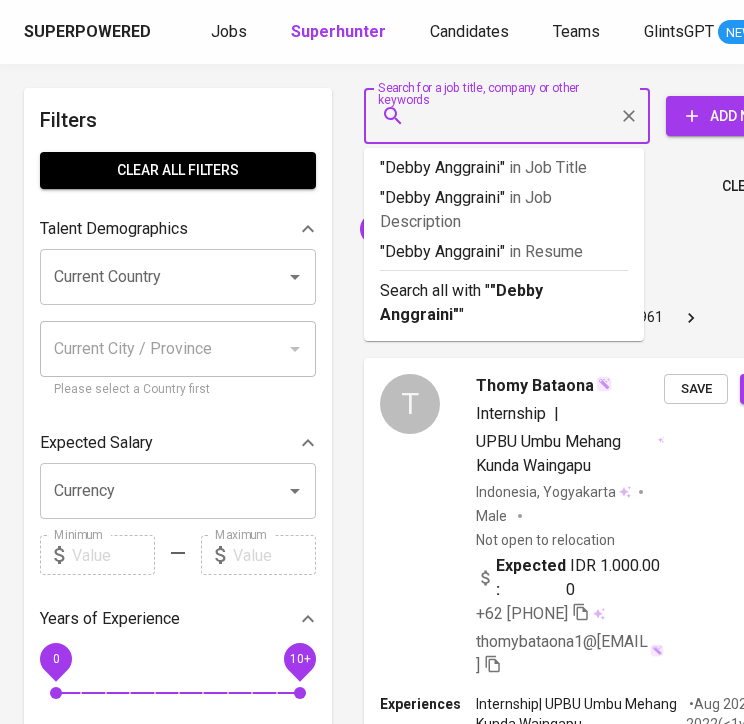 click on "Sort By Most Relevant MOST_RELEVANT 1 2 3 4 5 … 961" at bounding box center [607, 299] 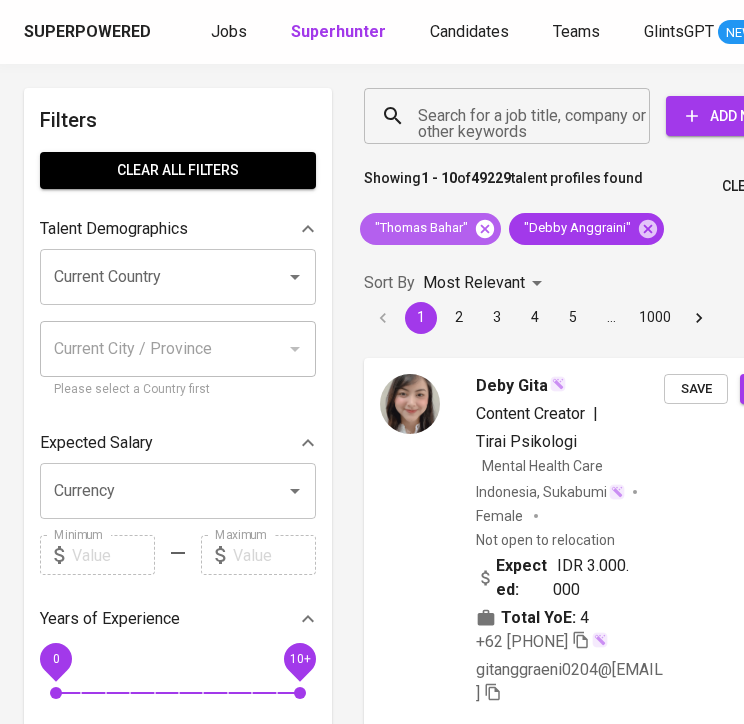 click 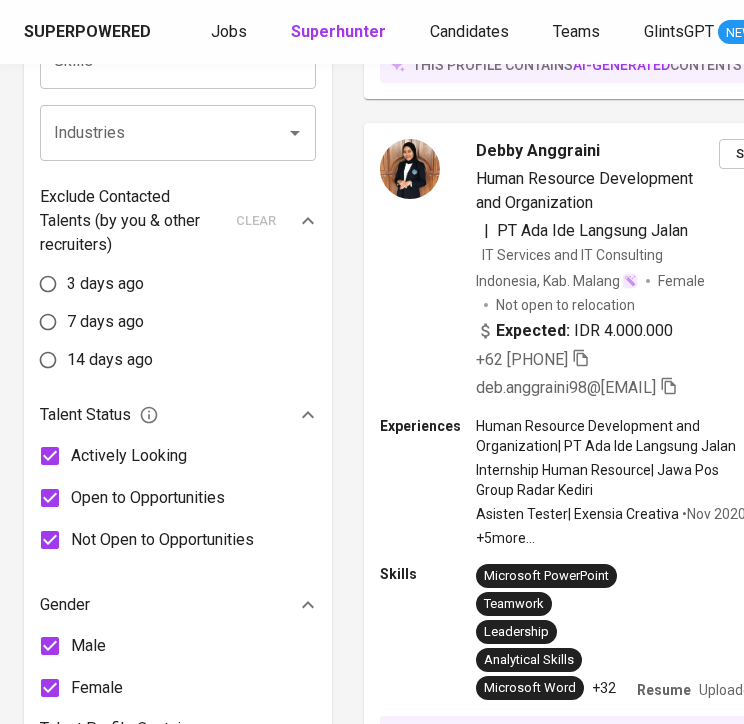 scroll, scrollTop: 869, scrollLeft: 0, axis: vertical 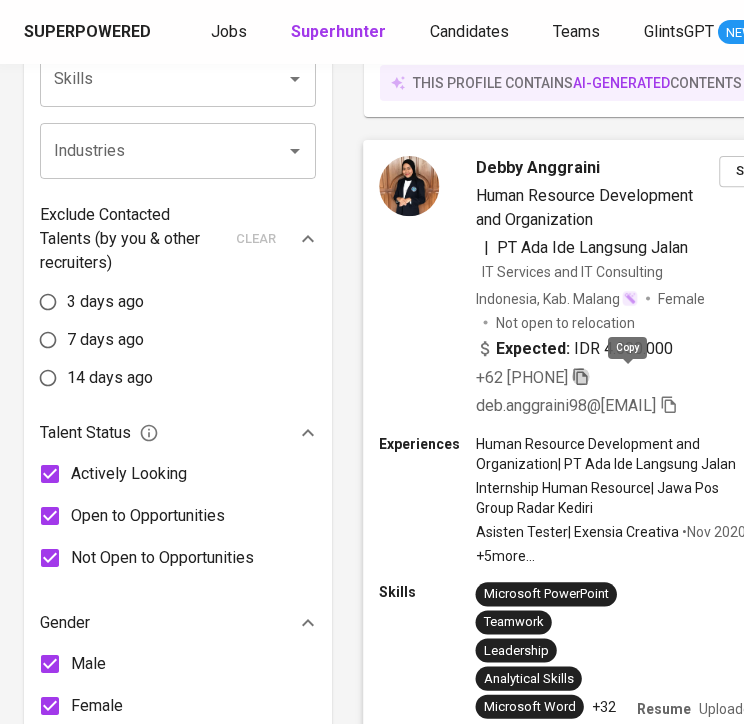 click 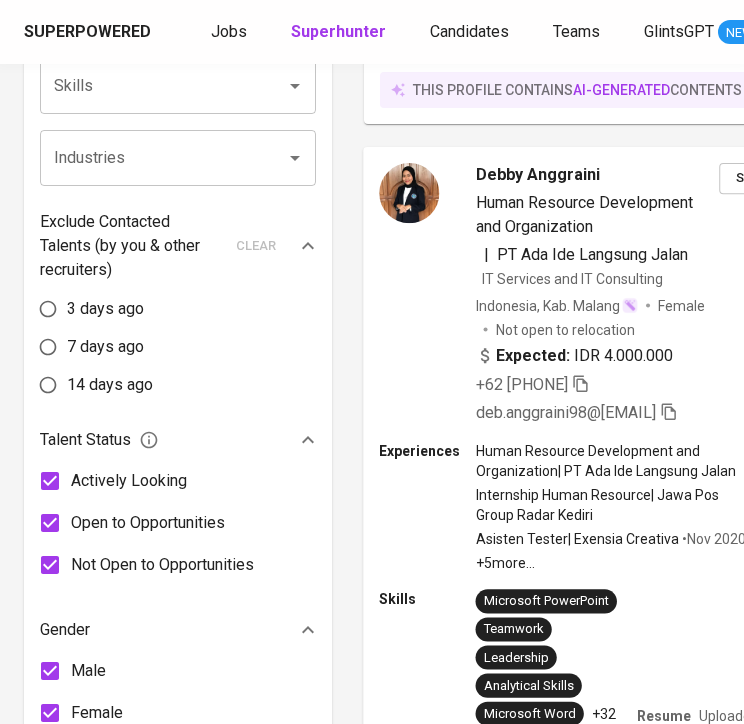 scroll, scrollTop: 0, scrollLeft: 0, axis: both 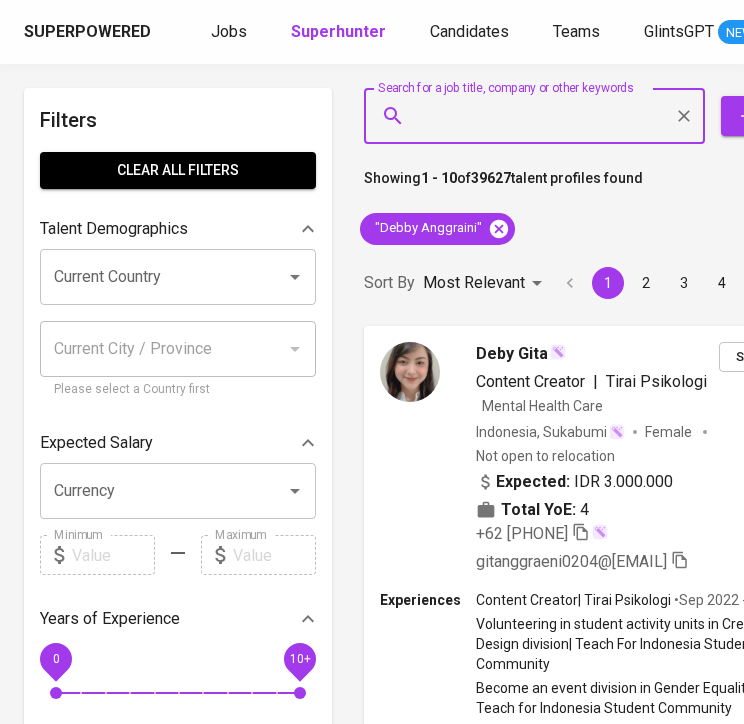 drag, startPoint x: 540, startPoint y: 129, endPoint x: 493, endPoint y: 227, distance: 108.68762 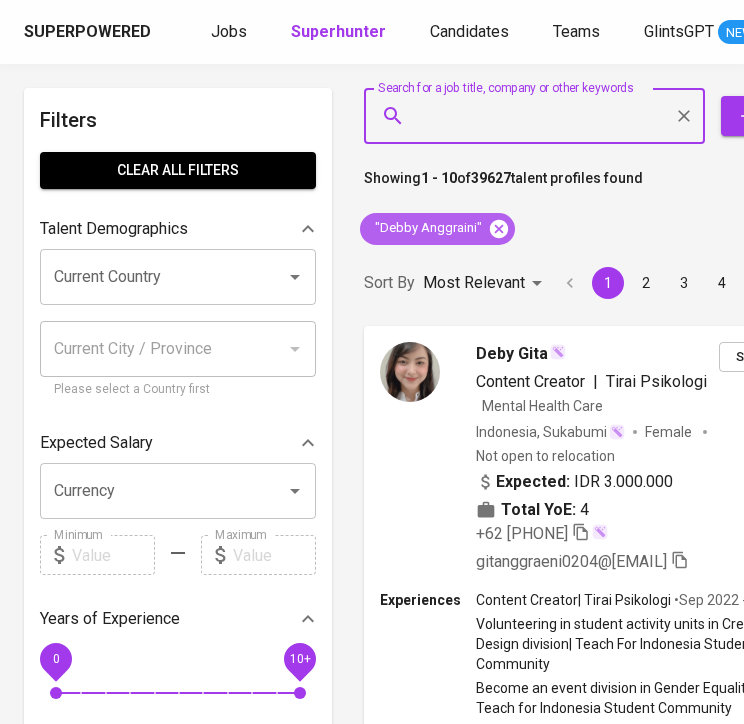 click 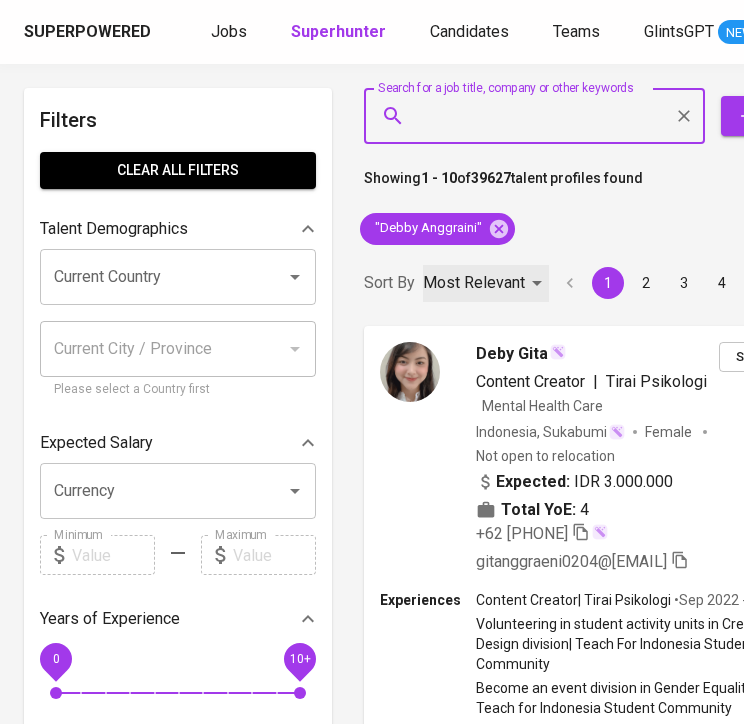 click on "Most Relevant" at bounding box center [474, 283] 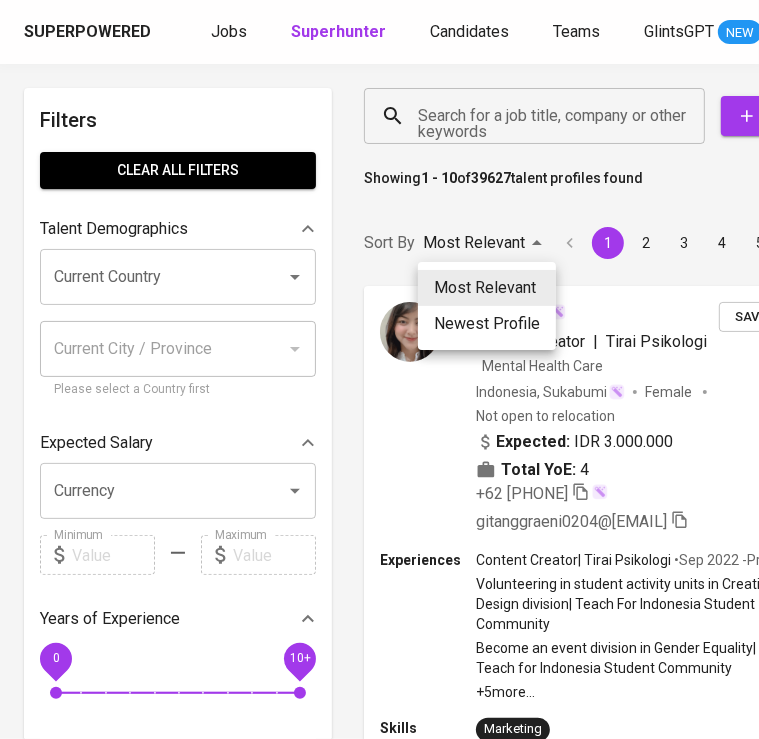 click at bounding box center (379, 369) 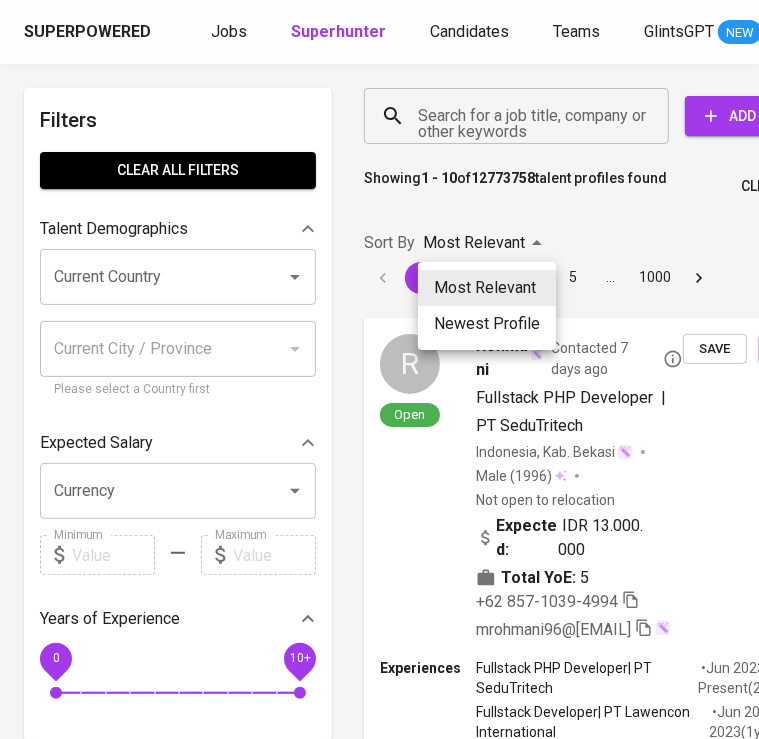 click at bounding box center [379, 369] 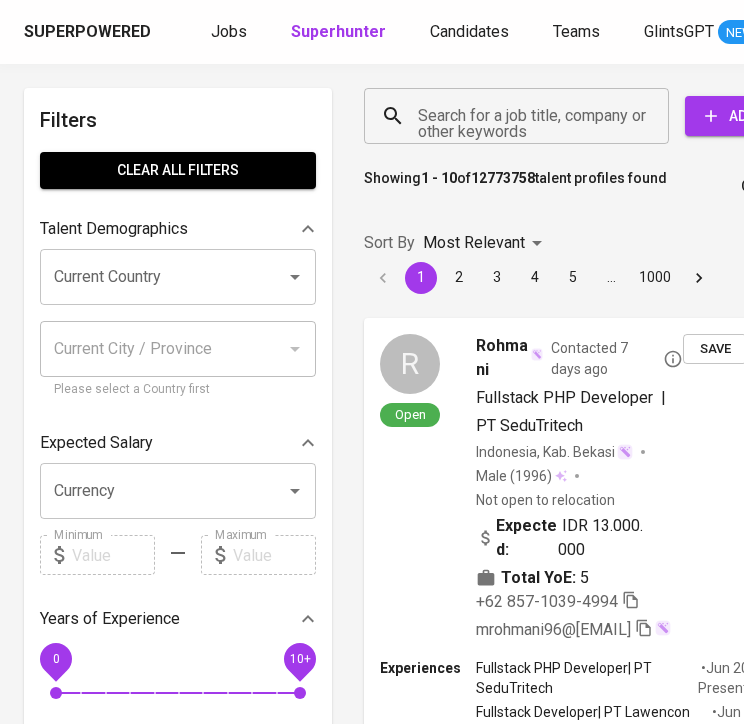 click on "Search for a job title, company or other keywords" at bounding box center (521, 116) 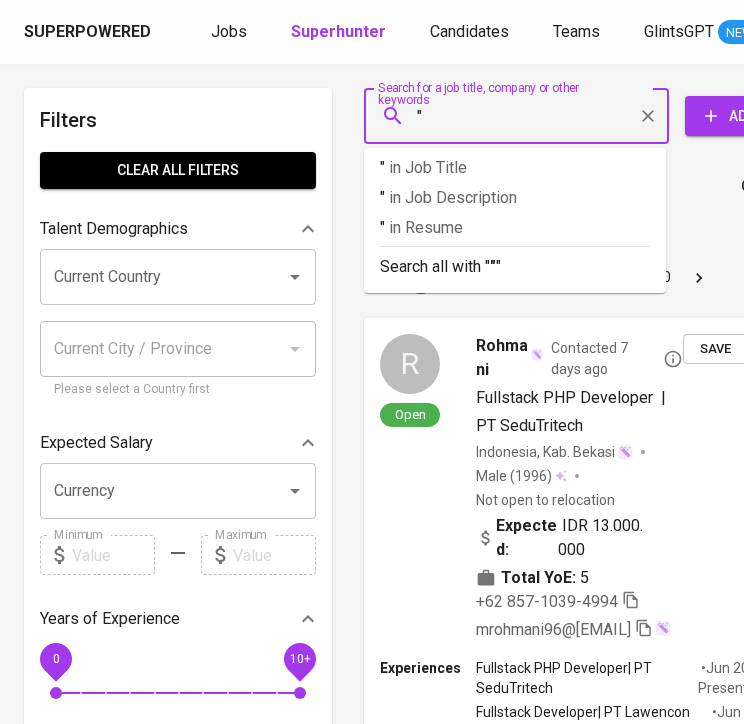 paste on "wynda Rezky" 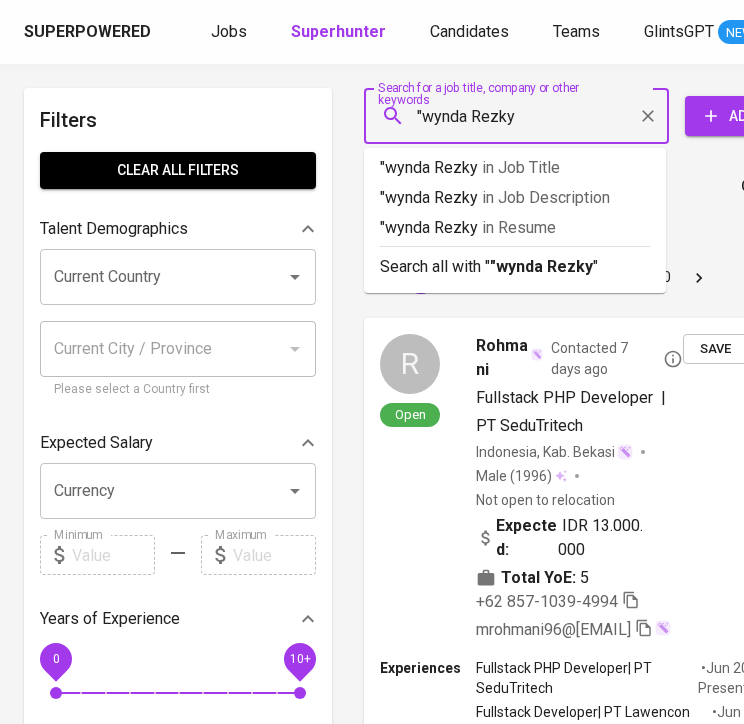 type on ""wynda Rezky"" 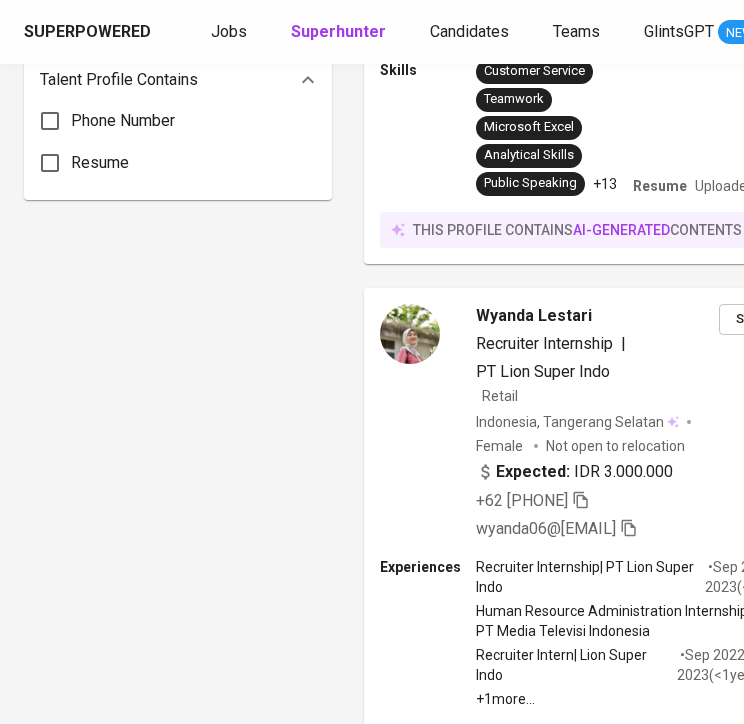 scroll, scrollTop: 0, scrollLeft: 0, axis: both 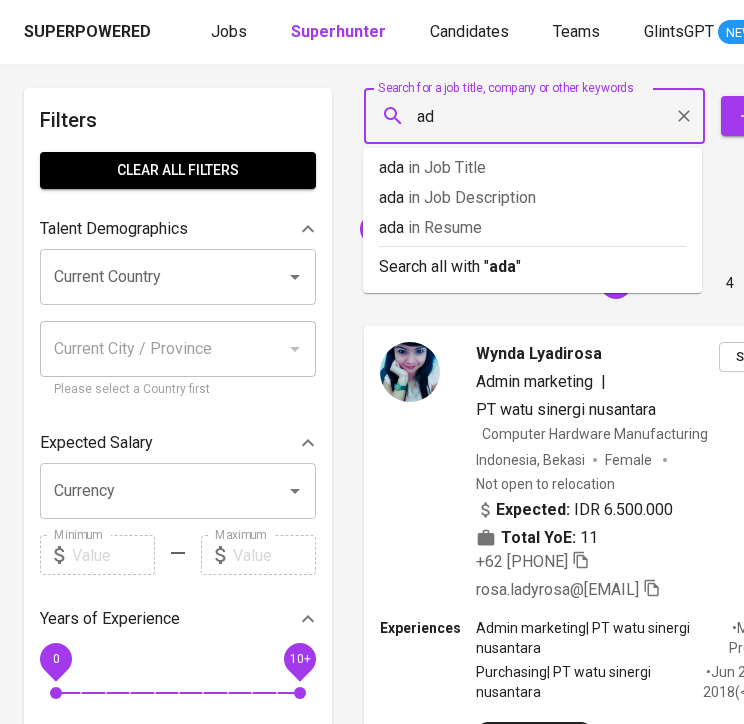 type on "a" 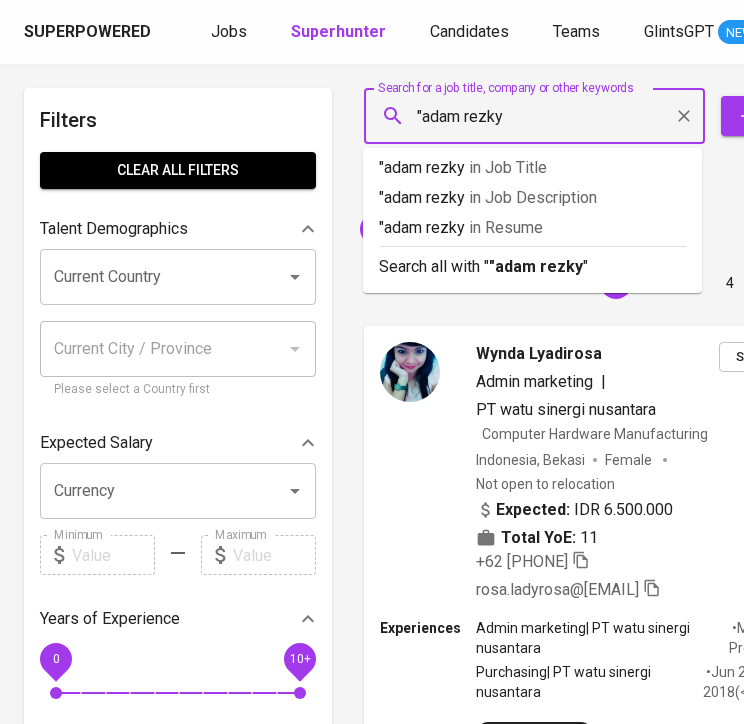 type on ""adam rezky"" 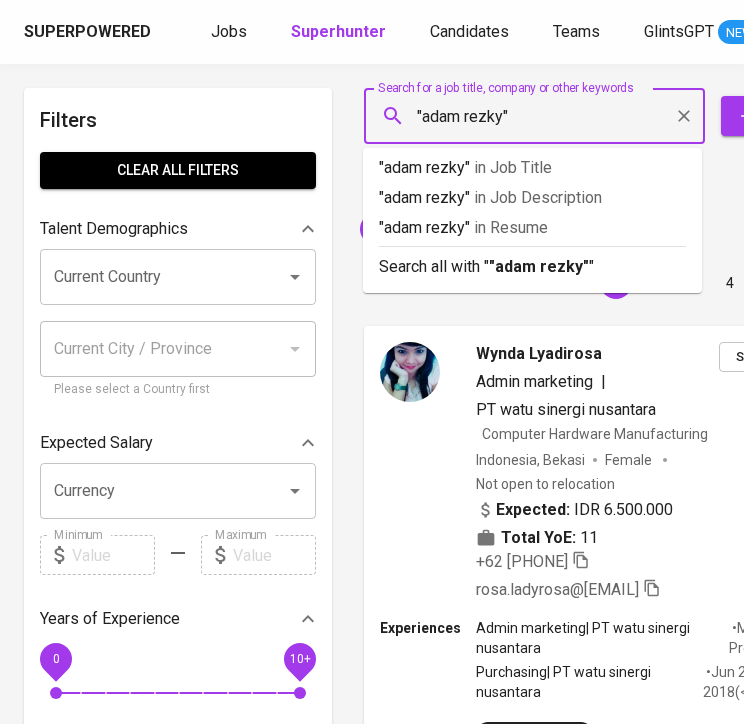 type 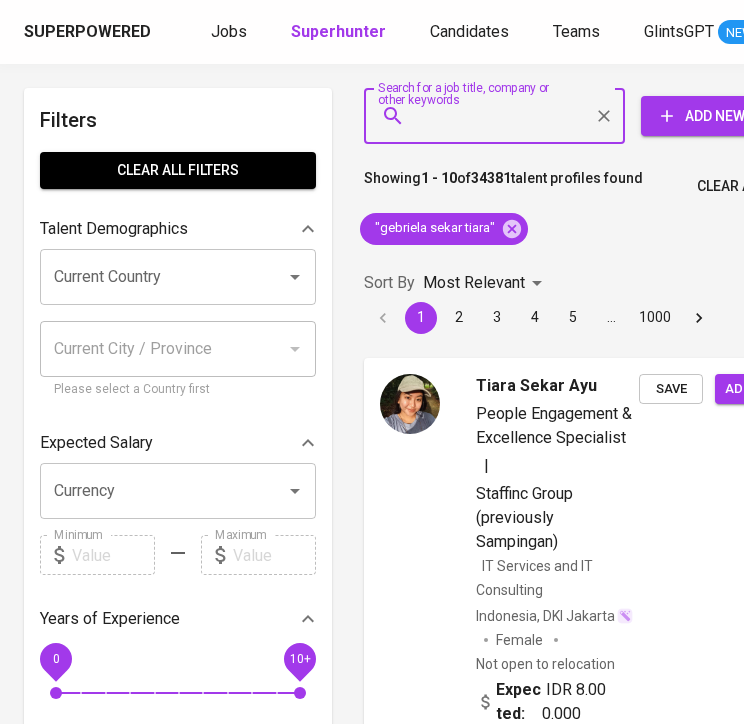 scroll, scrollTop: 0, scrollLeft: 0, axis: both 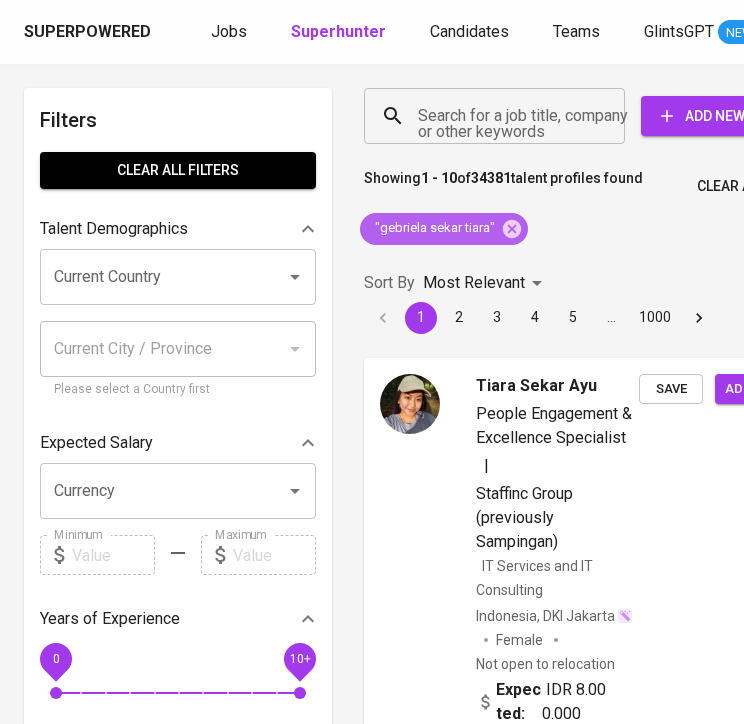 click on ""gebriela sekar tiara"" at bounding box center (444, 229) 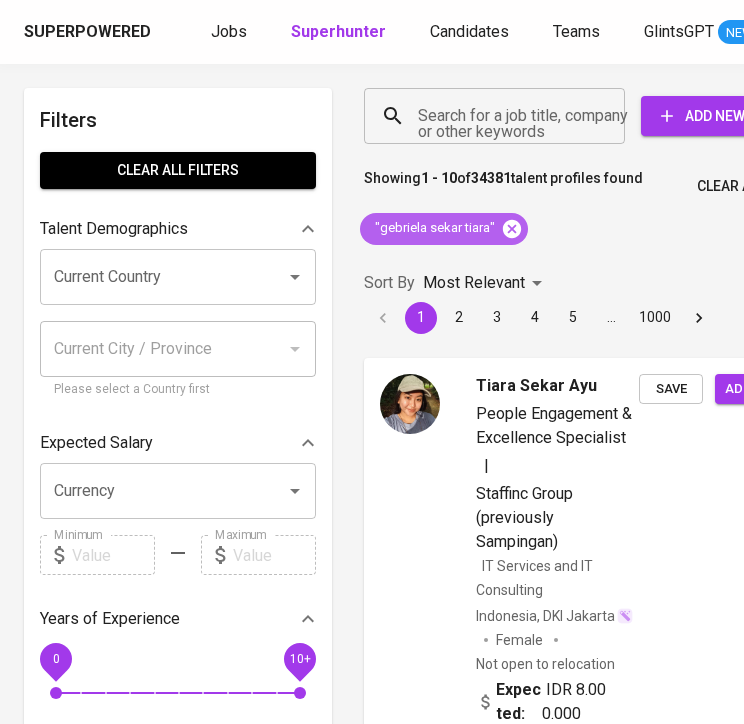 click 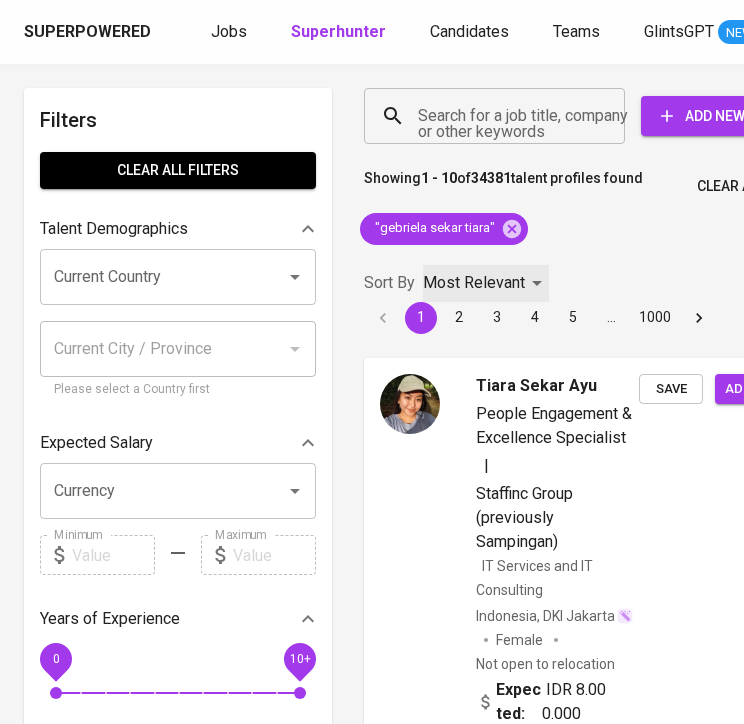 click on "Most Relevant" at bounding box center (486, 283) 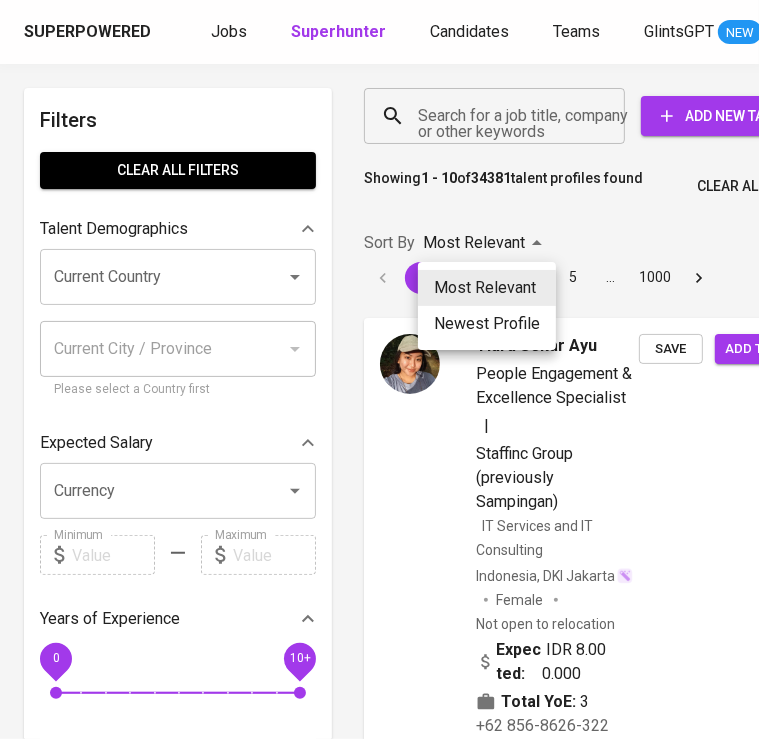 click at bounding box center (379, 369) 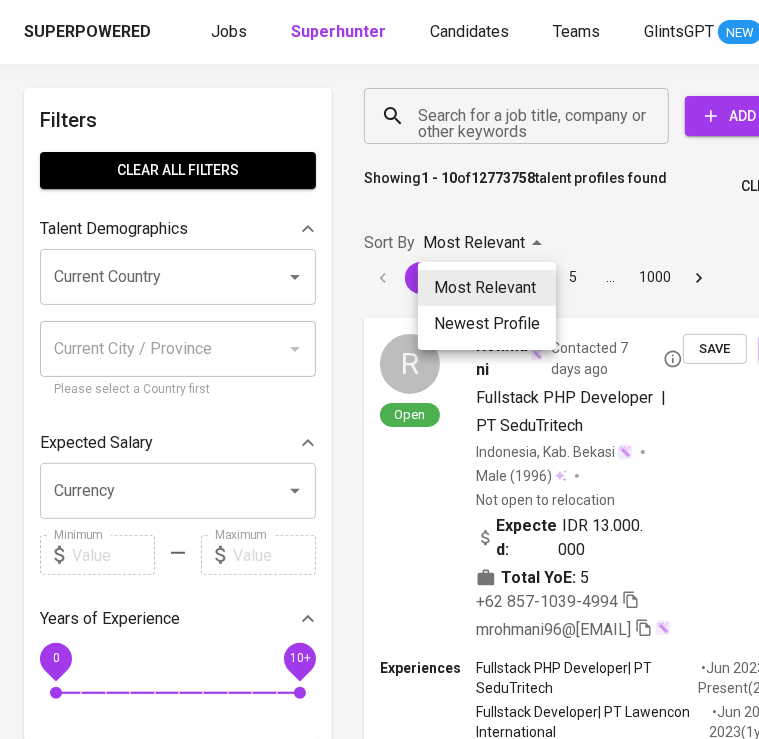click at bounding box center (379, 369) 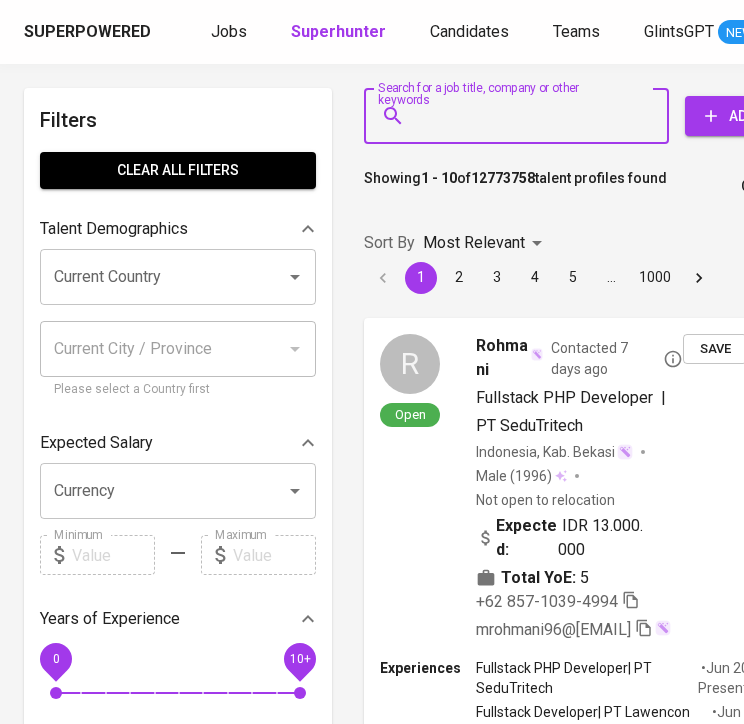 click on "Search for a job title, company or other keywords" at bounding box center [521, 116] 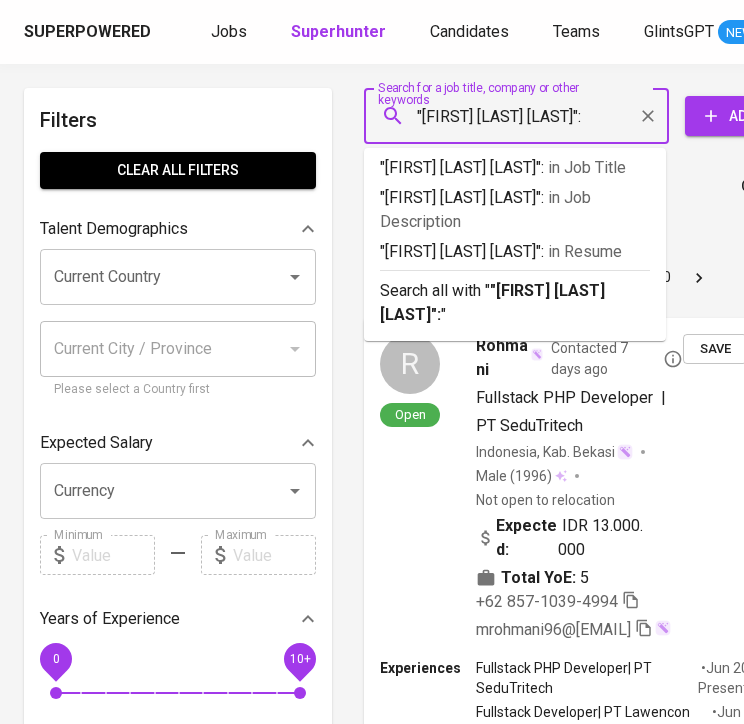 type on ""Gabriella Nathania Sekar Tiara"" 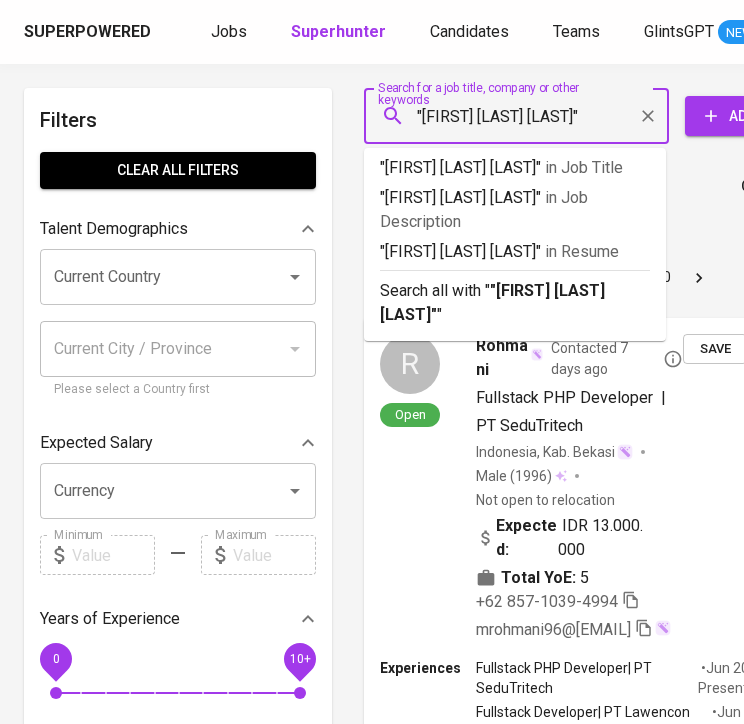 scroll, scrollTop: 0, scrollLeft: 19, axis: horizontal 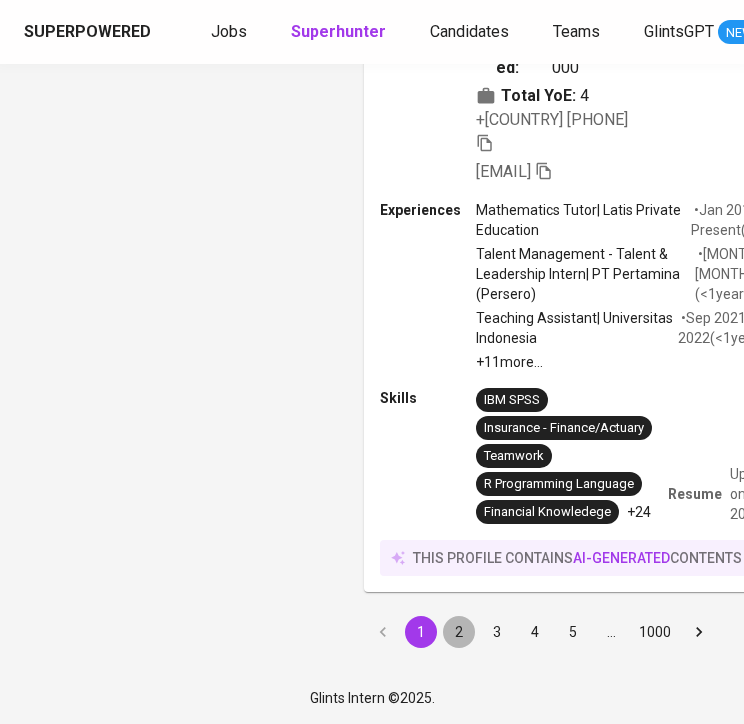 drag, startPoint x: 460, startPoint y: 657, endPoint x: 468, endPoint y: 647, distance: 12.806249 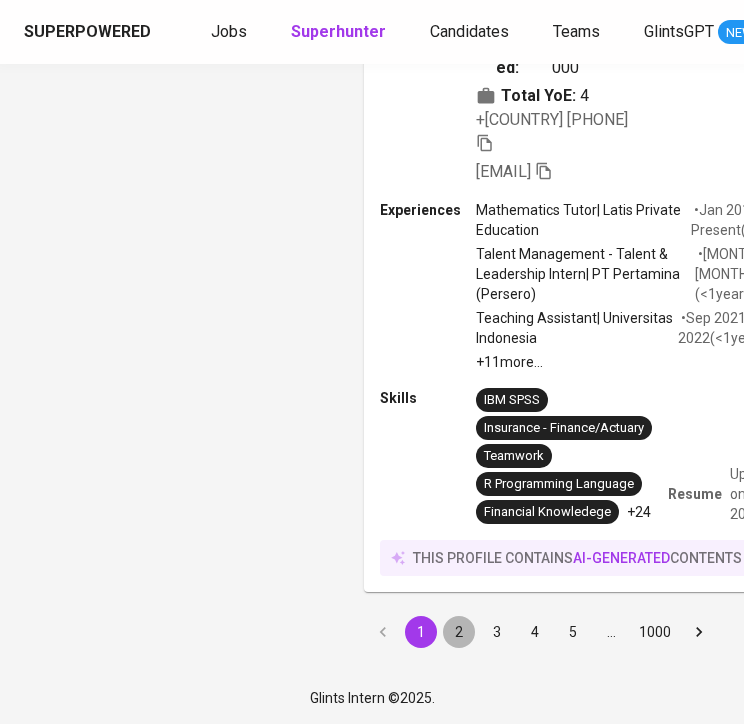 click on "Gabriela Nathania Pastry chef | Tous les jours Design Services Indonesia, Surabaya Female   Not open to relocation Expected:   IDR 4.500.000 Total YoE:   4 +62 812-1769-2845   gabynathania@gmail.com" at bounding box center (520, -6374) 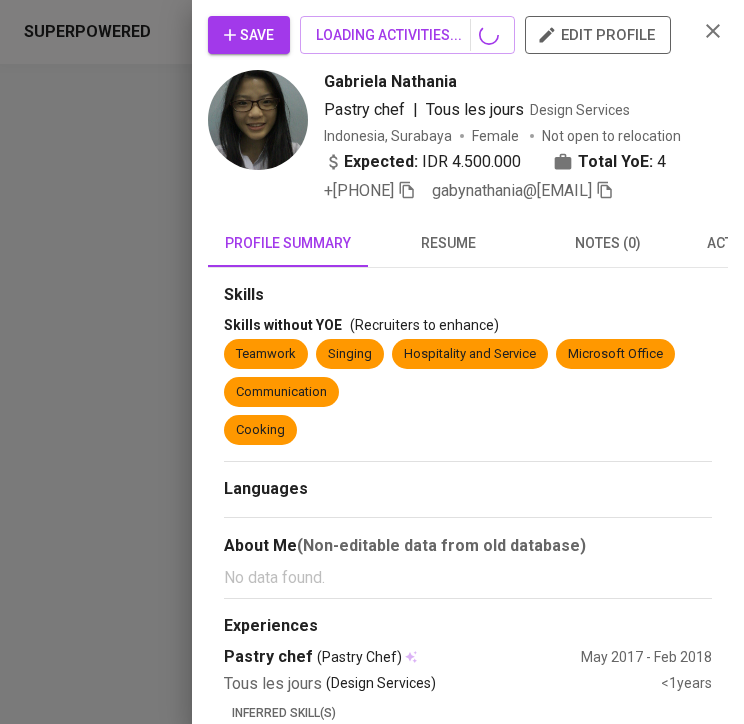 scroll, scrollTop: 0, scrollLeft: 0, axis: both 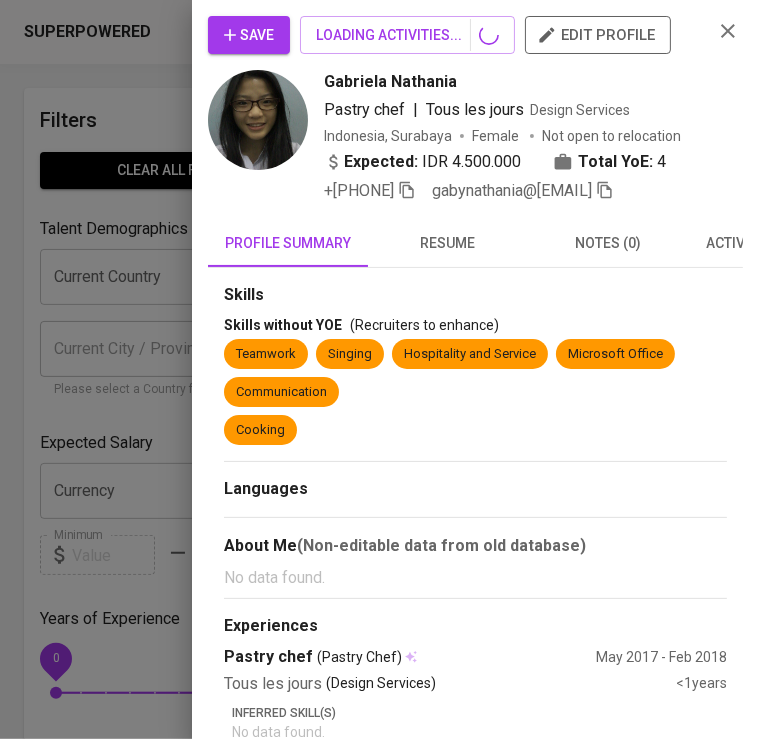 click on "Save LOADING ACTIVITIES...   edit profile Gabriela Nathania Pastry chef | Tous les jours Design Services Indonesia, Surabaya Female   Not open to relocation Expected:   IDR 4.500.000 Total YoE:   4 +62 812-1769-2845   gabynathania@gmail.com" at bounding box center (475, 109) 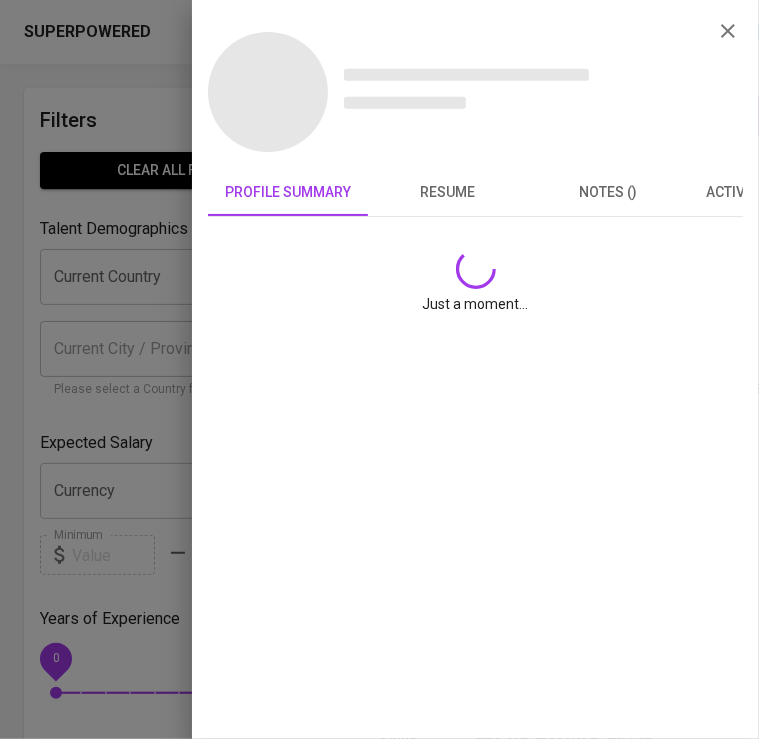 click 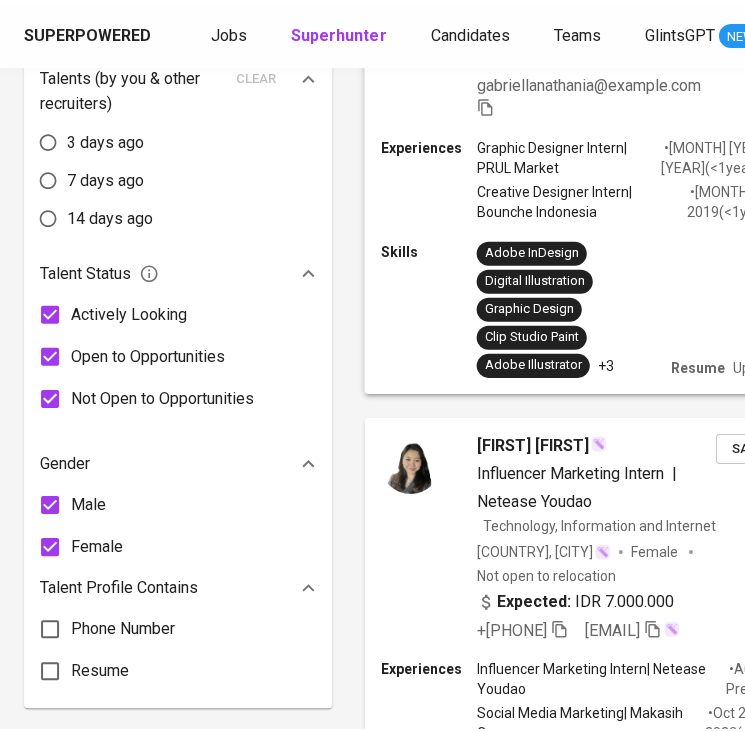 scroll, scrollTop: 0, scrollLeft: 0, axis: both 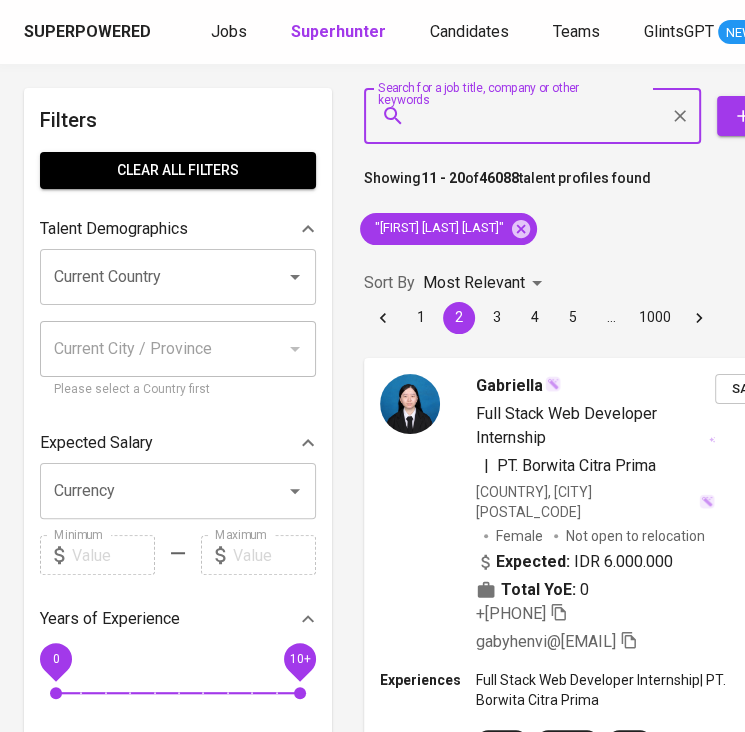 drag, startPoint x: 446, startPoint y: 112, endPoint x: 444, endPoint y: 148, distance: 36.05551 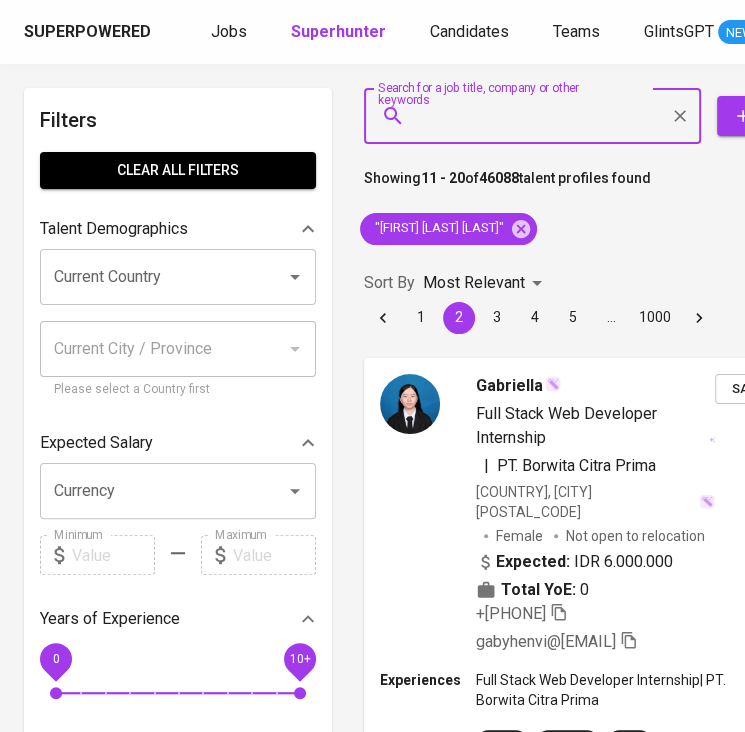 click on "Search for a job title, company or other keywords" at bounding box center (537, 116) 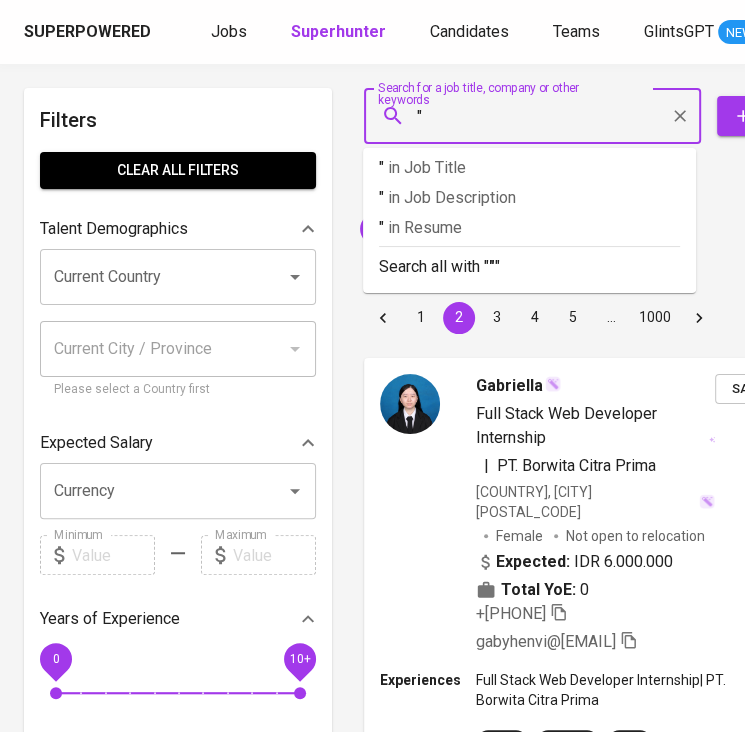 paste on "Novia Fatmawati" 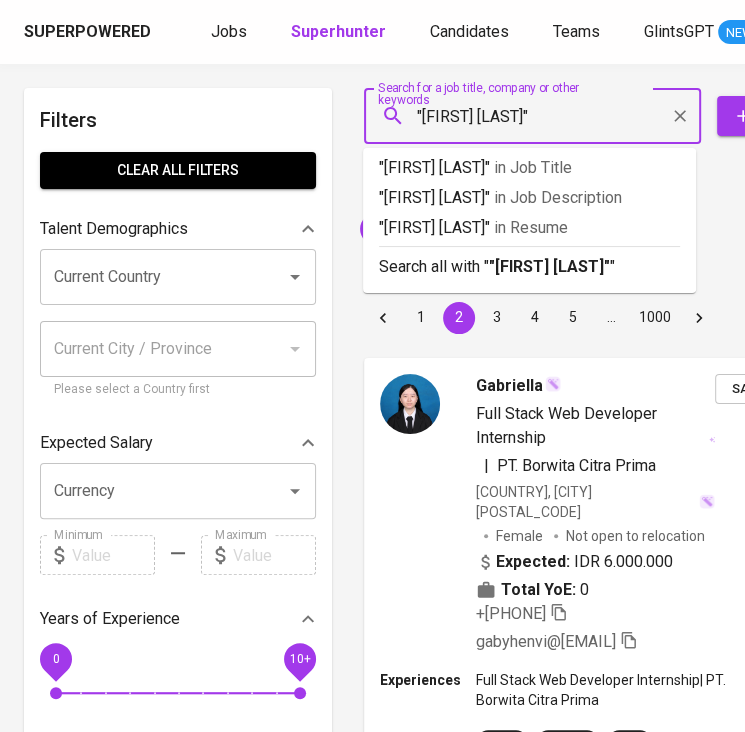 type on ""Novia Fatmawati"" 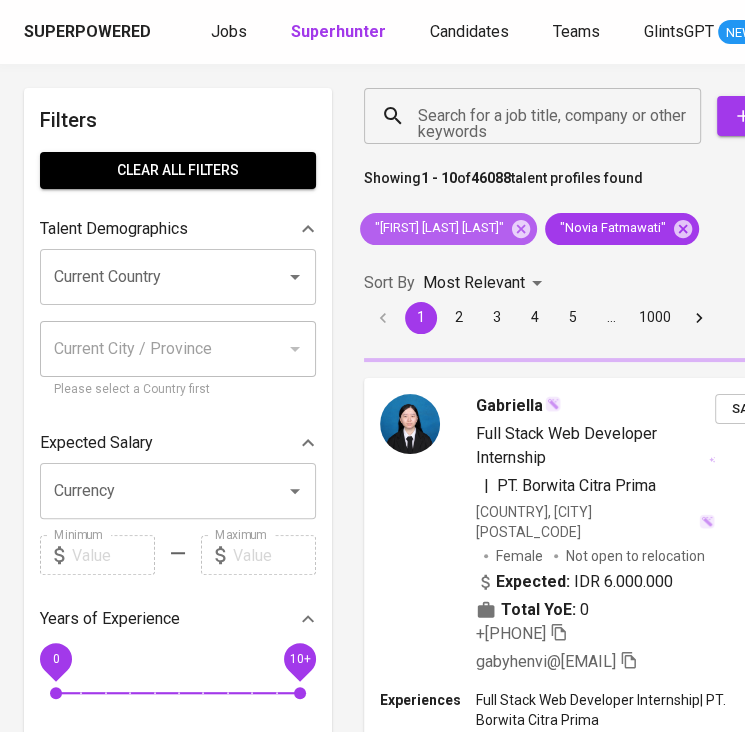 click 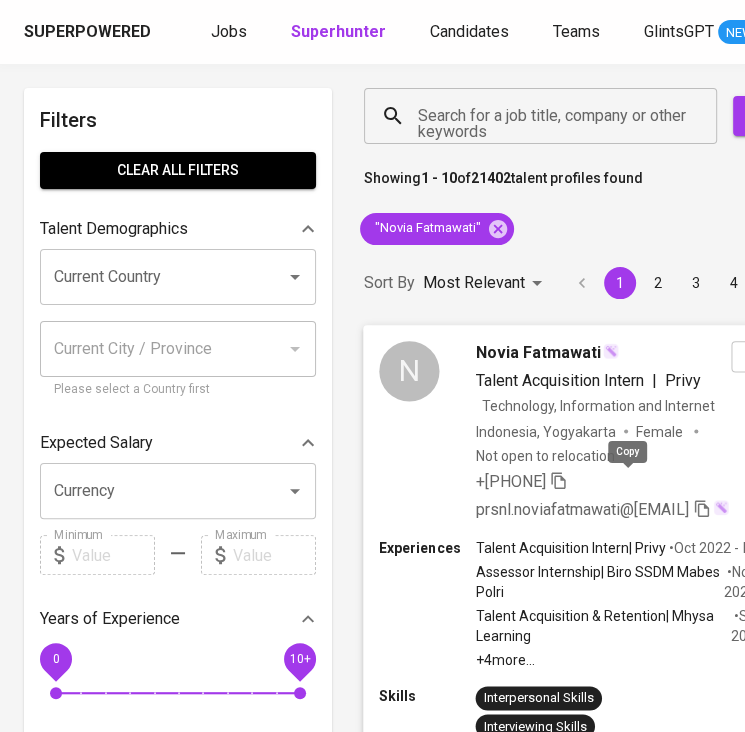 click 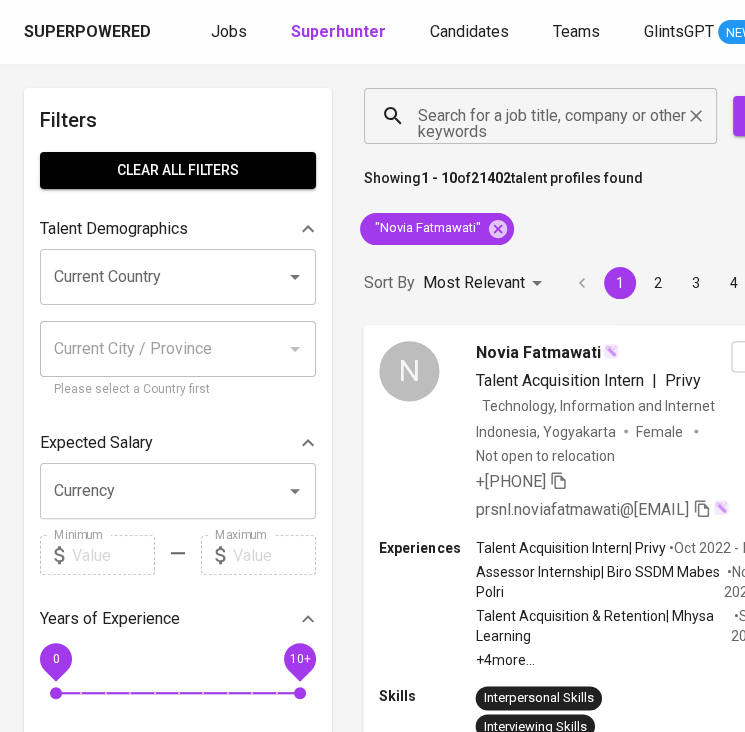 click on "Search for a job title, company or other keywords" at bounding box center (545, 116) 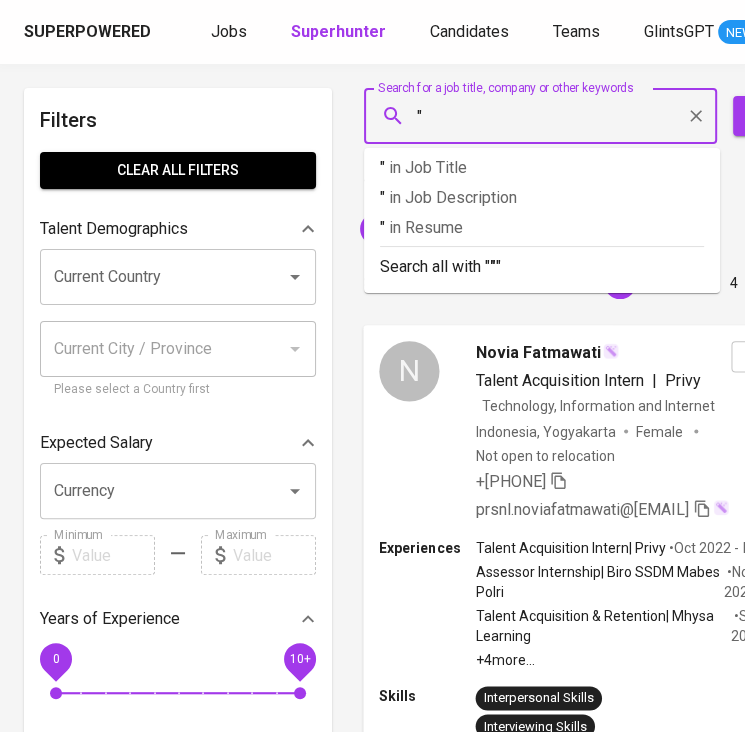 paste on "Brigitte Pricillia Dominique Tambariki" 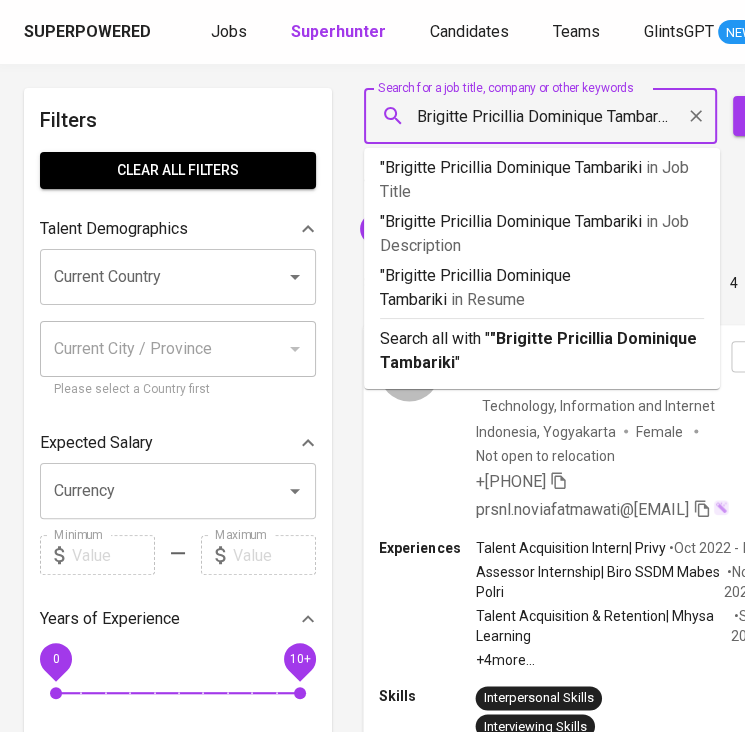type on ""Brigitte Pricillia Dominique Tambariki"" 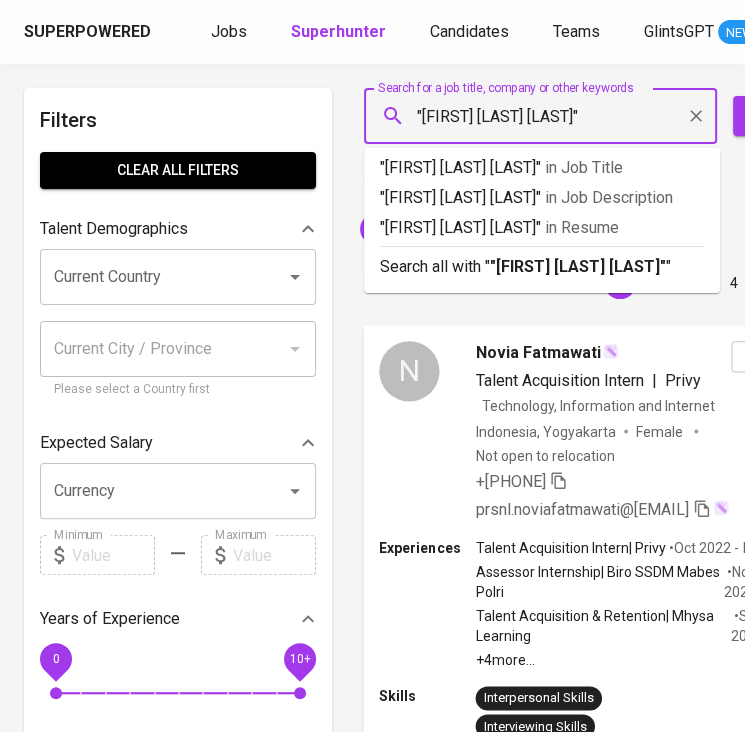 scroll, scrollTop: 0, scrollLeft: 11, axis: horizontal 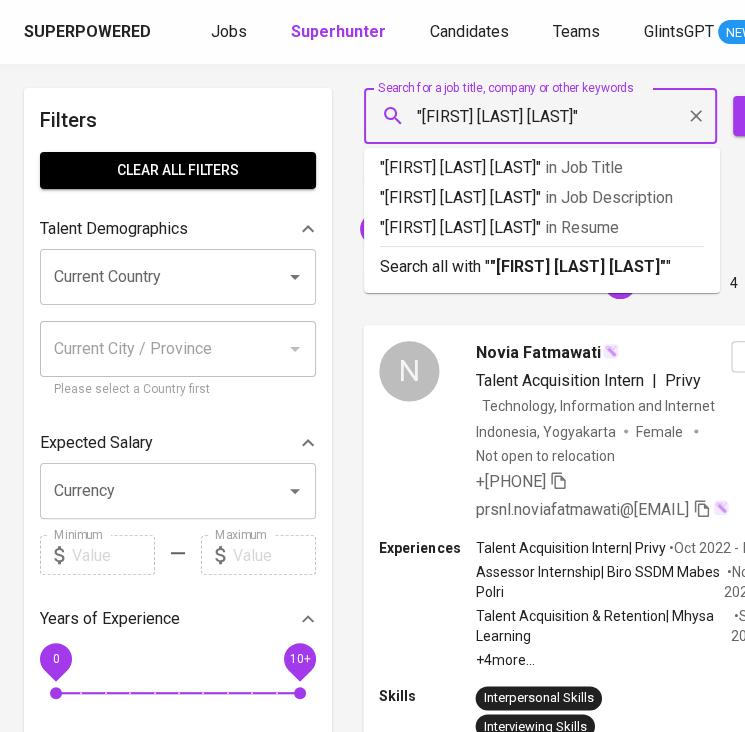 type 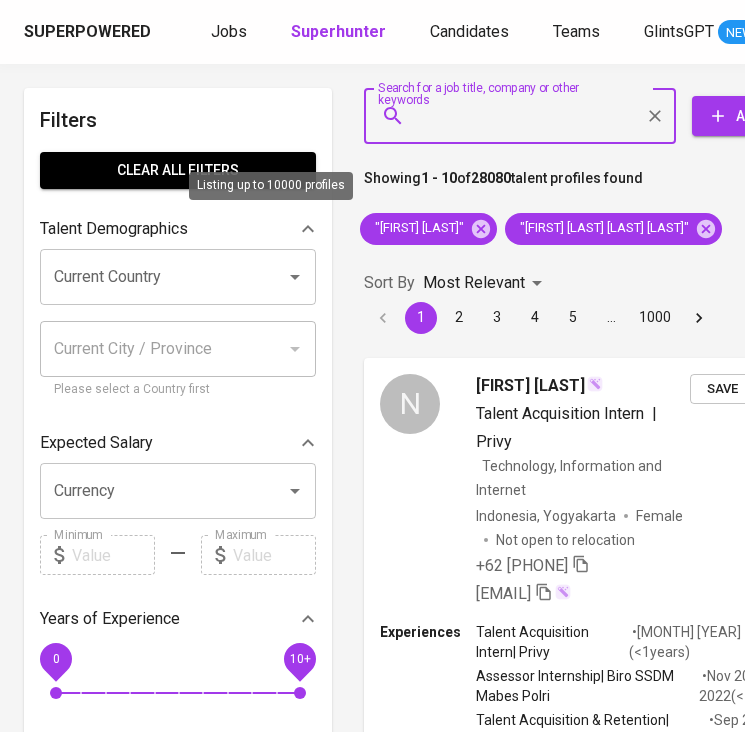 scroll, scrollTop: 0, scrollLeft: 0, axis: both 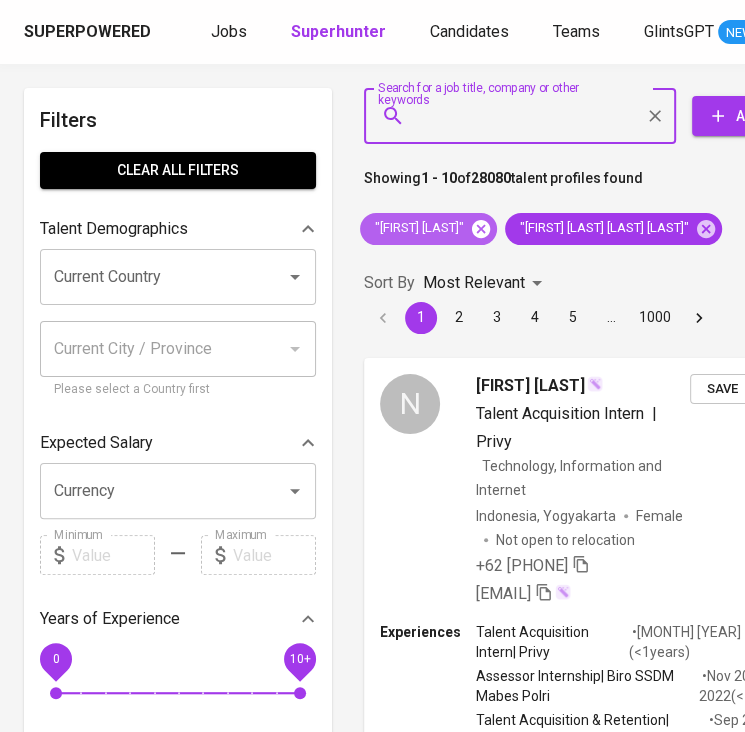 click 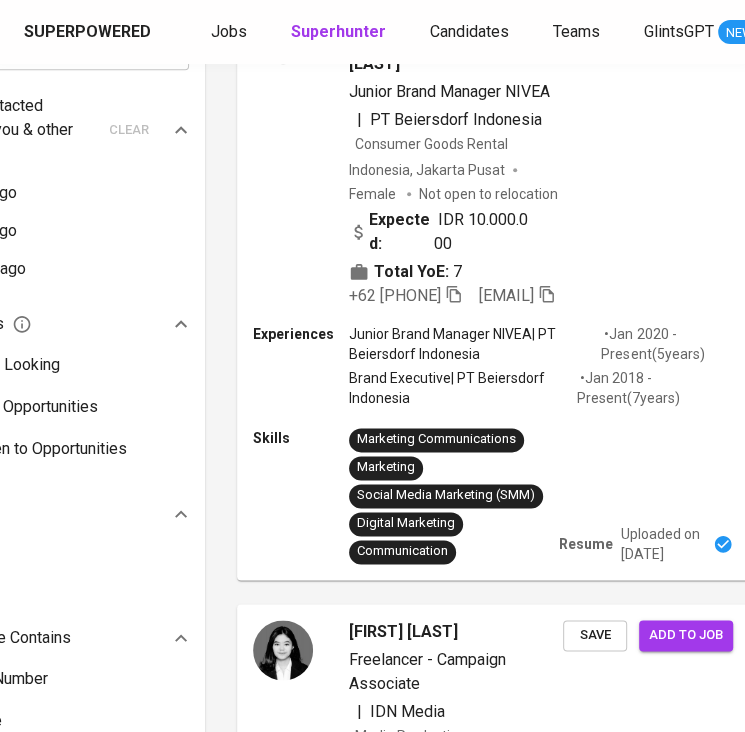 scroll, scrollTop: 985, scrollLeft: 127, axis: both 